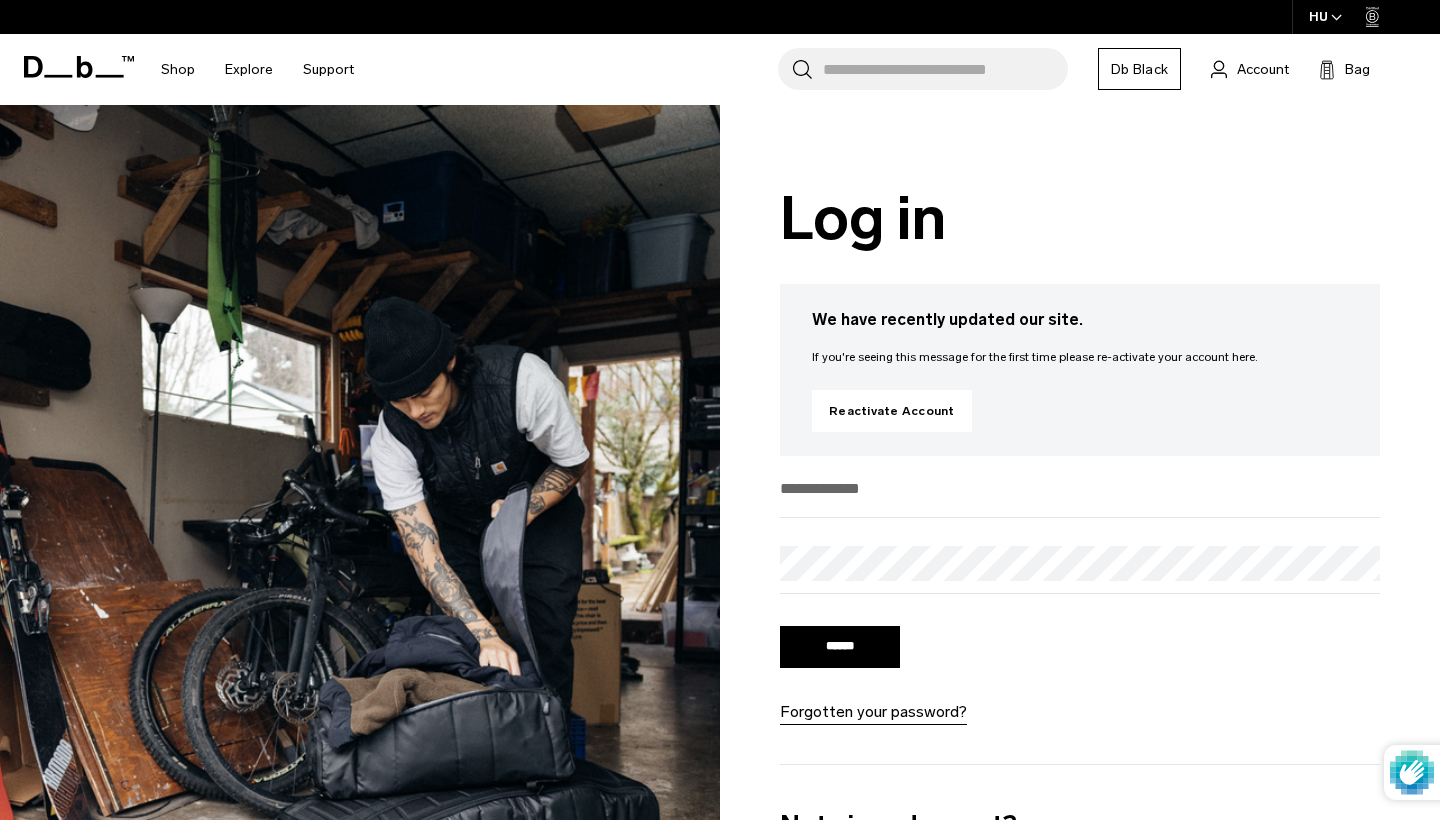 scroll, scrollTop: 0, scrollLeft: 0, axis: both 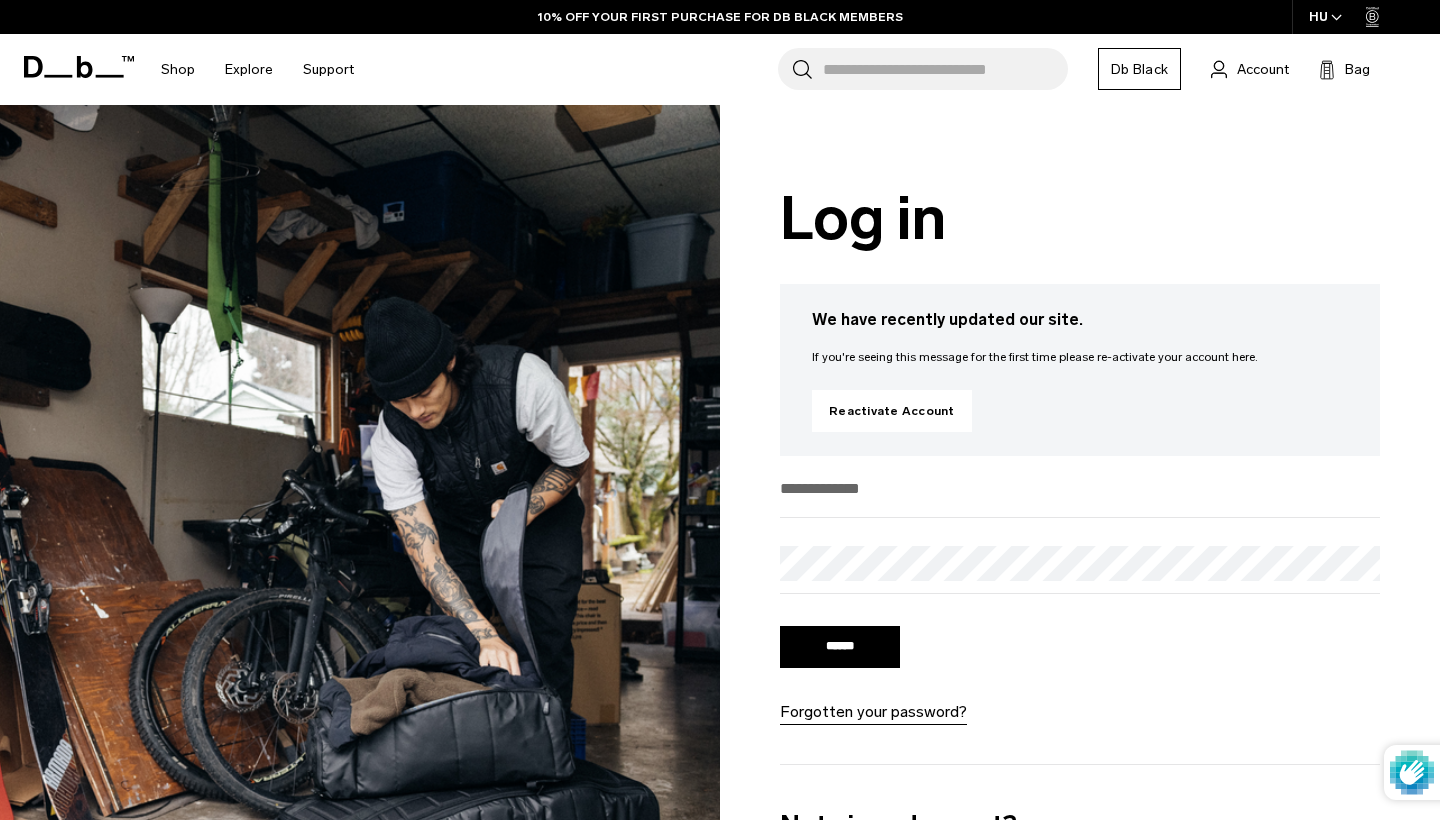 type on "**********" 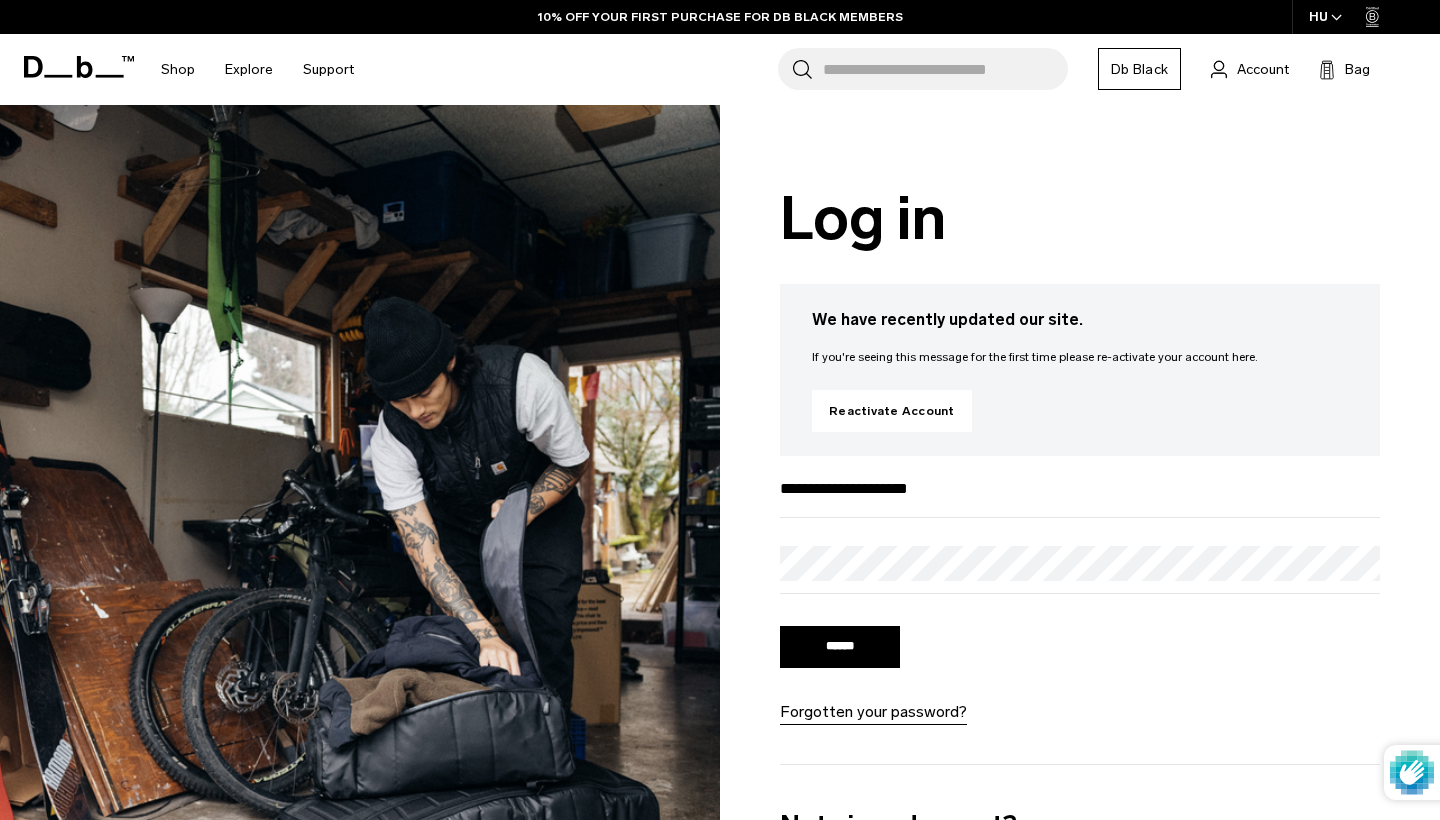 click on "******" at bounding box center (840, 647) 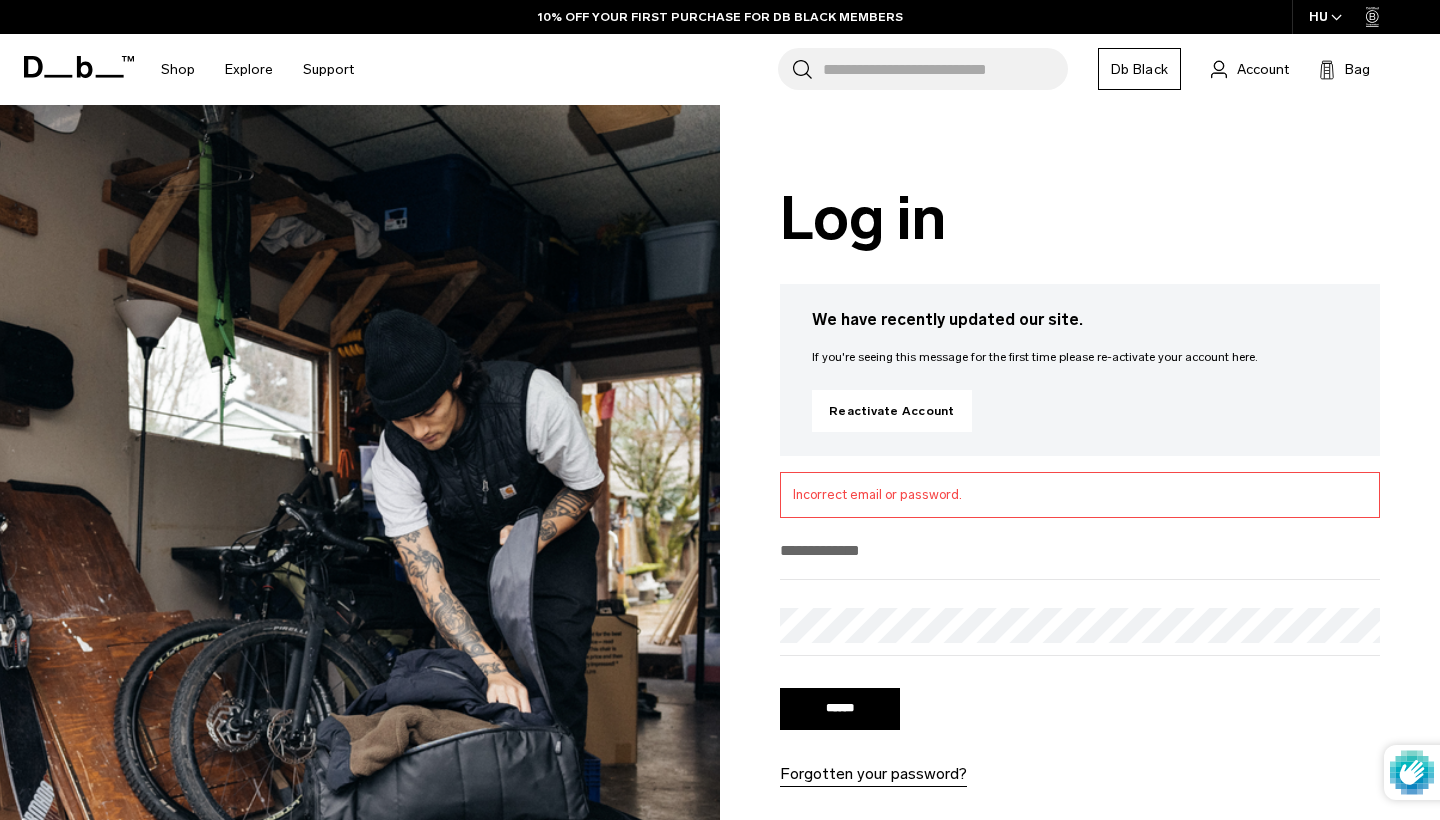 scroll, scrollTop: 0, scrollLeft: 0, axis: both 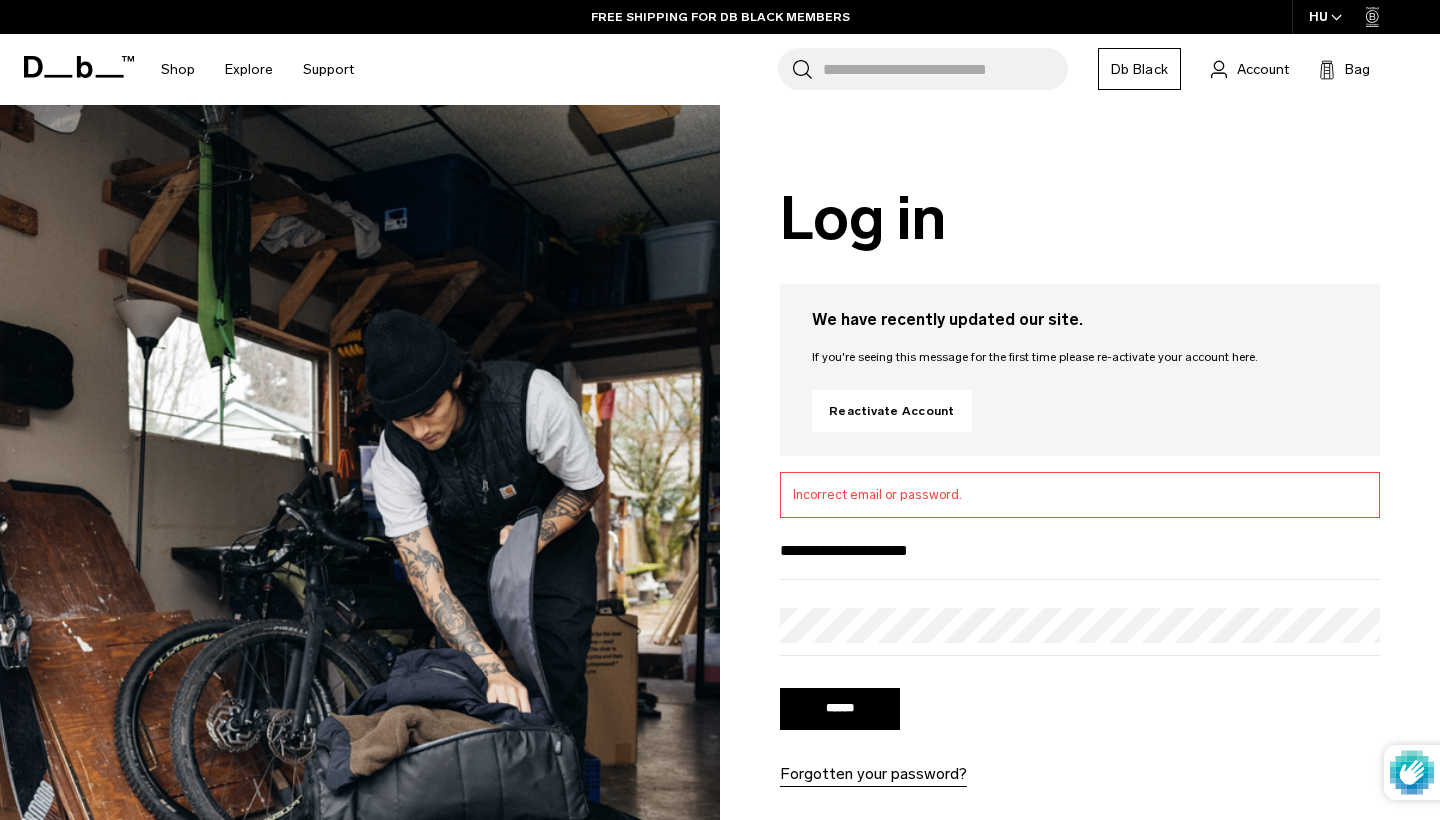 click on "******" at bounding box center [840, 709] 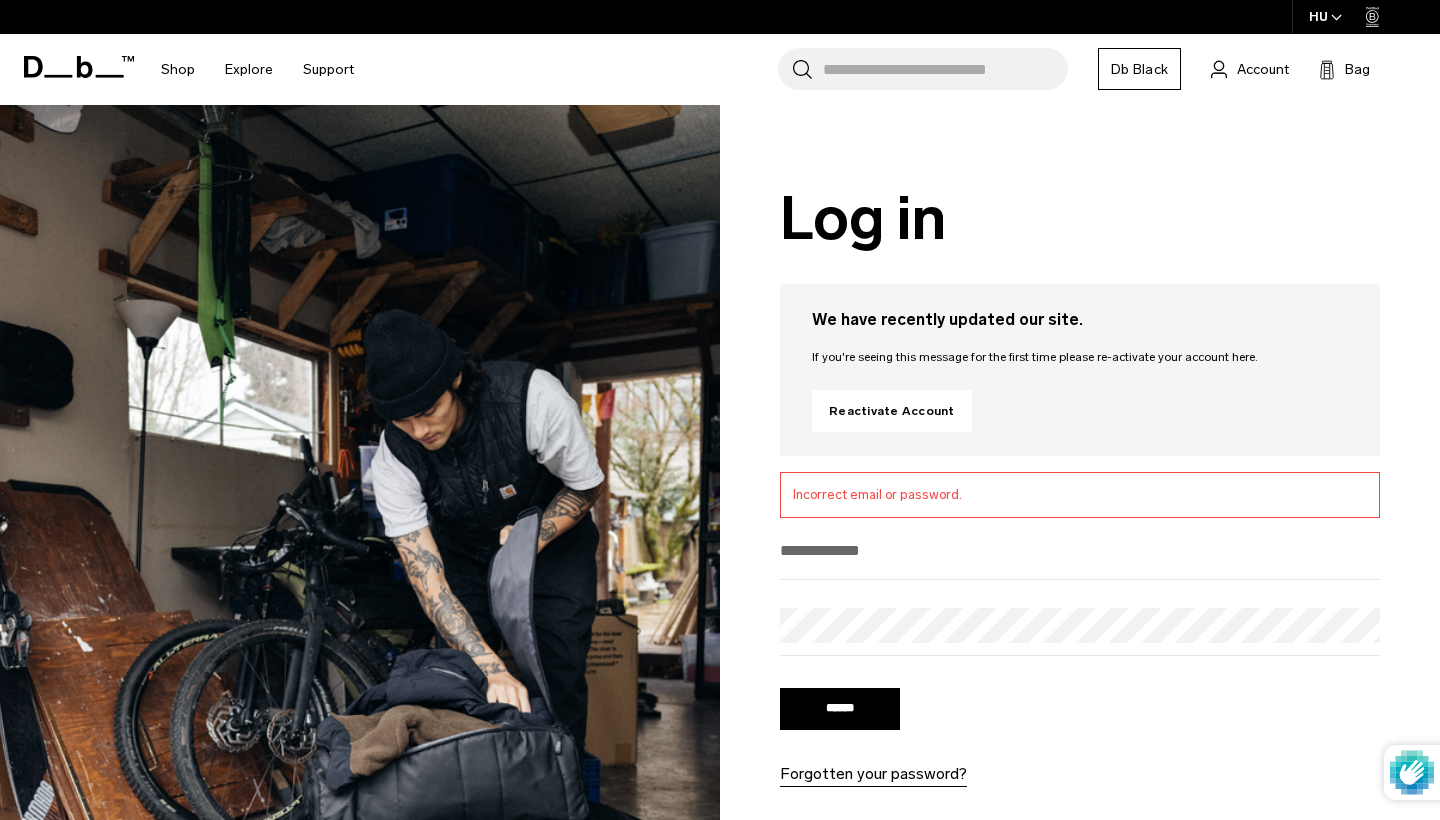 scroll, scrollTop: 0, scrollLeft: 0, axis: both 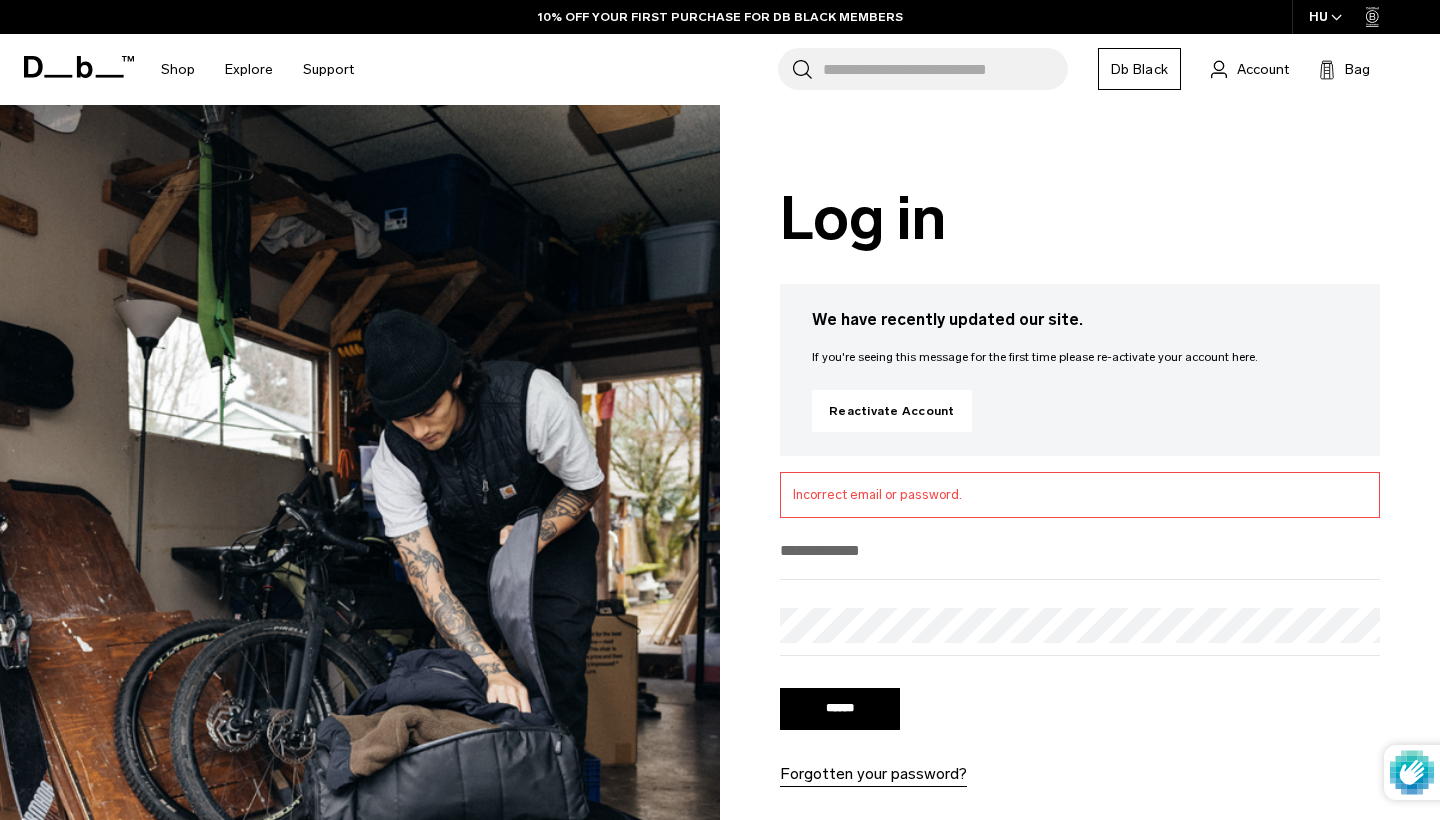 type on "**********" 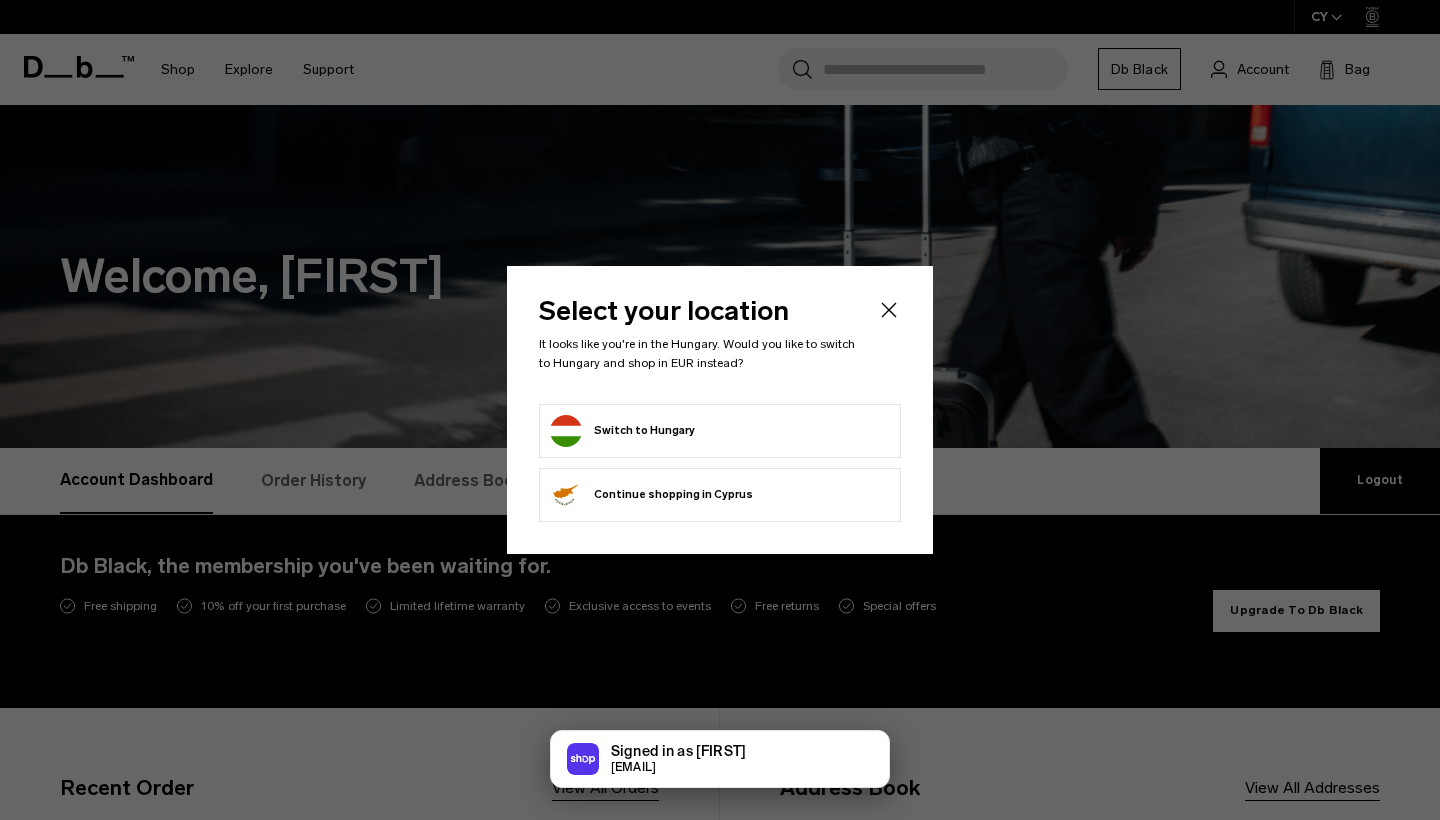scroll, scrollTop: 0, scrollLeft: 0, axis: both 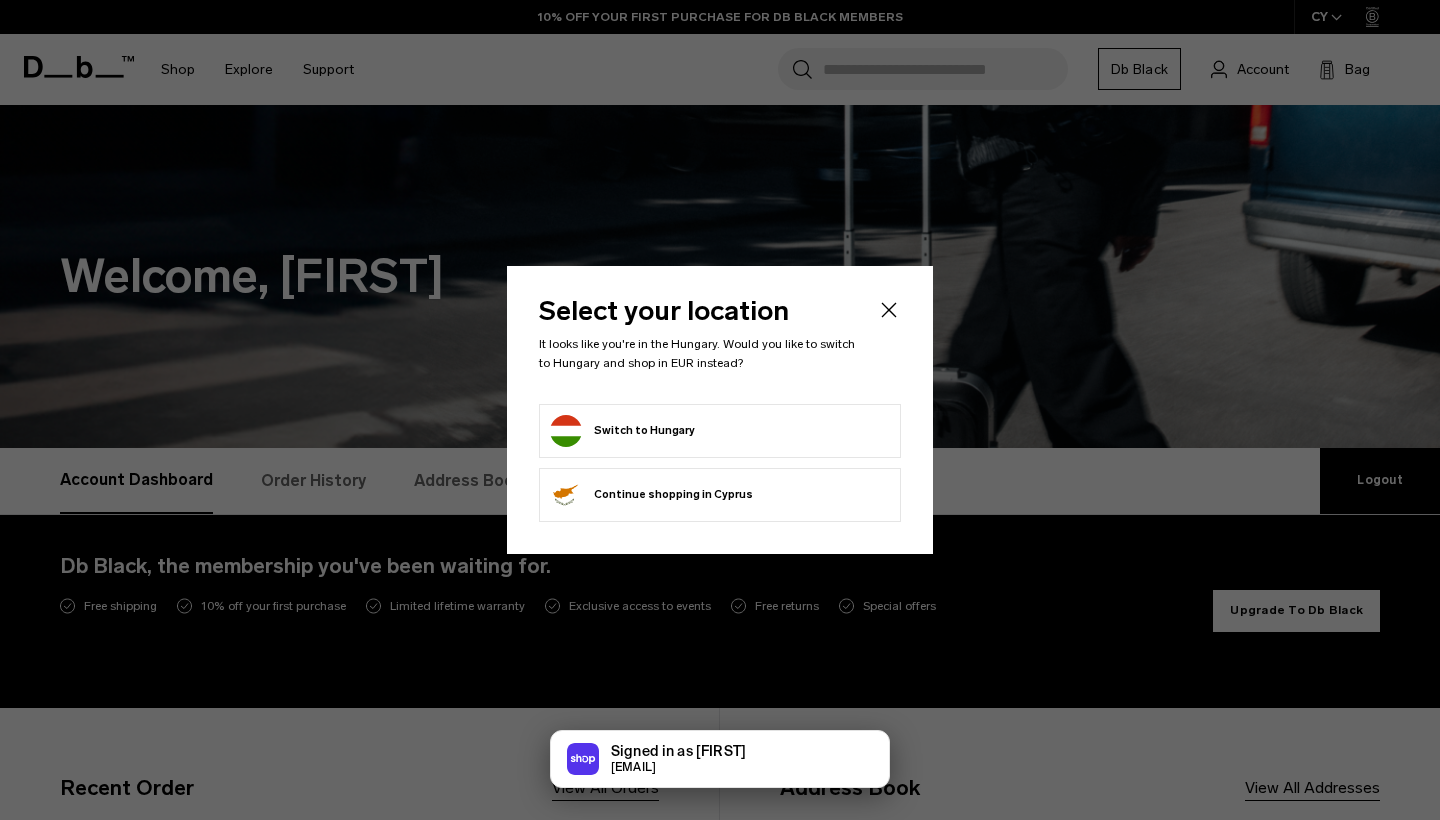 click on "Switch to Hungary" at bounding box center [720, 431] 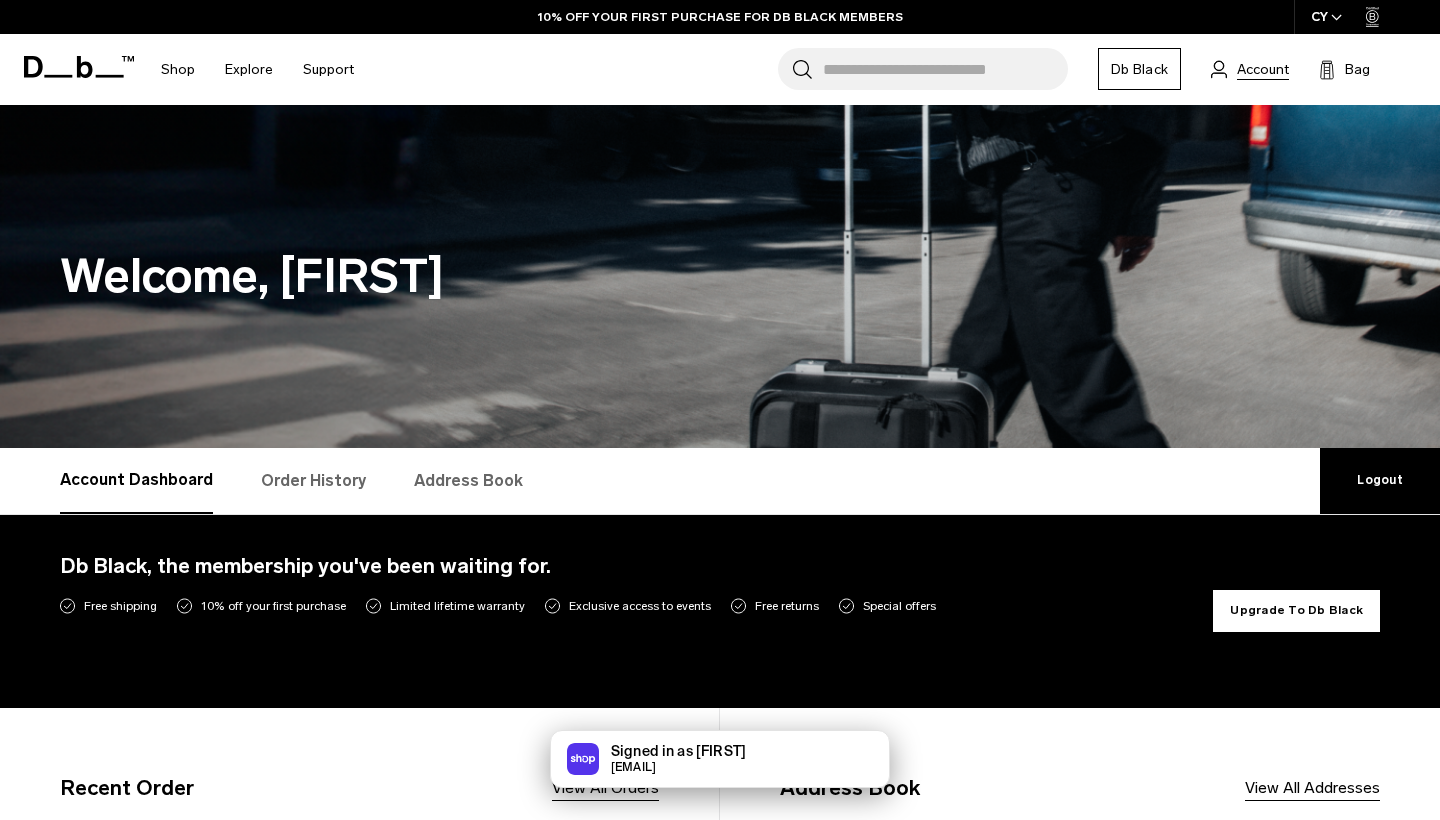 click on "Account" at bounding box center [1263, 69] 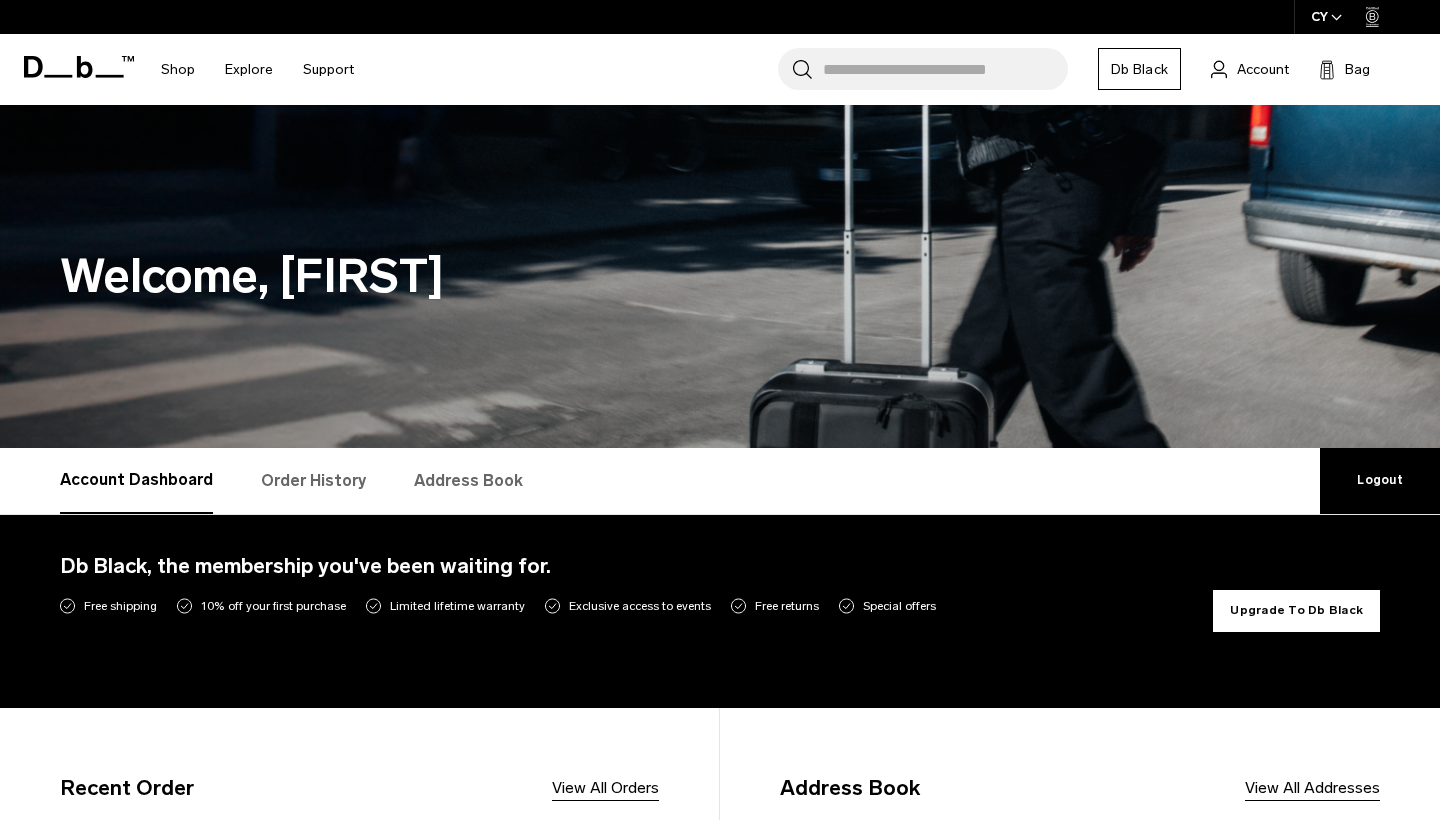 scroll, scrollTop: 0, scrollLeft: 0, axis: both 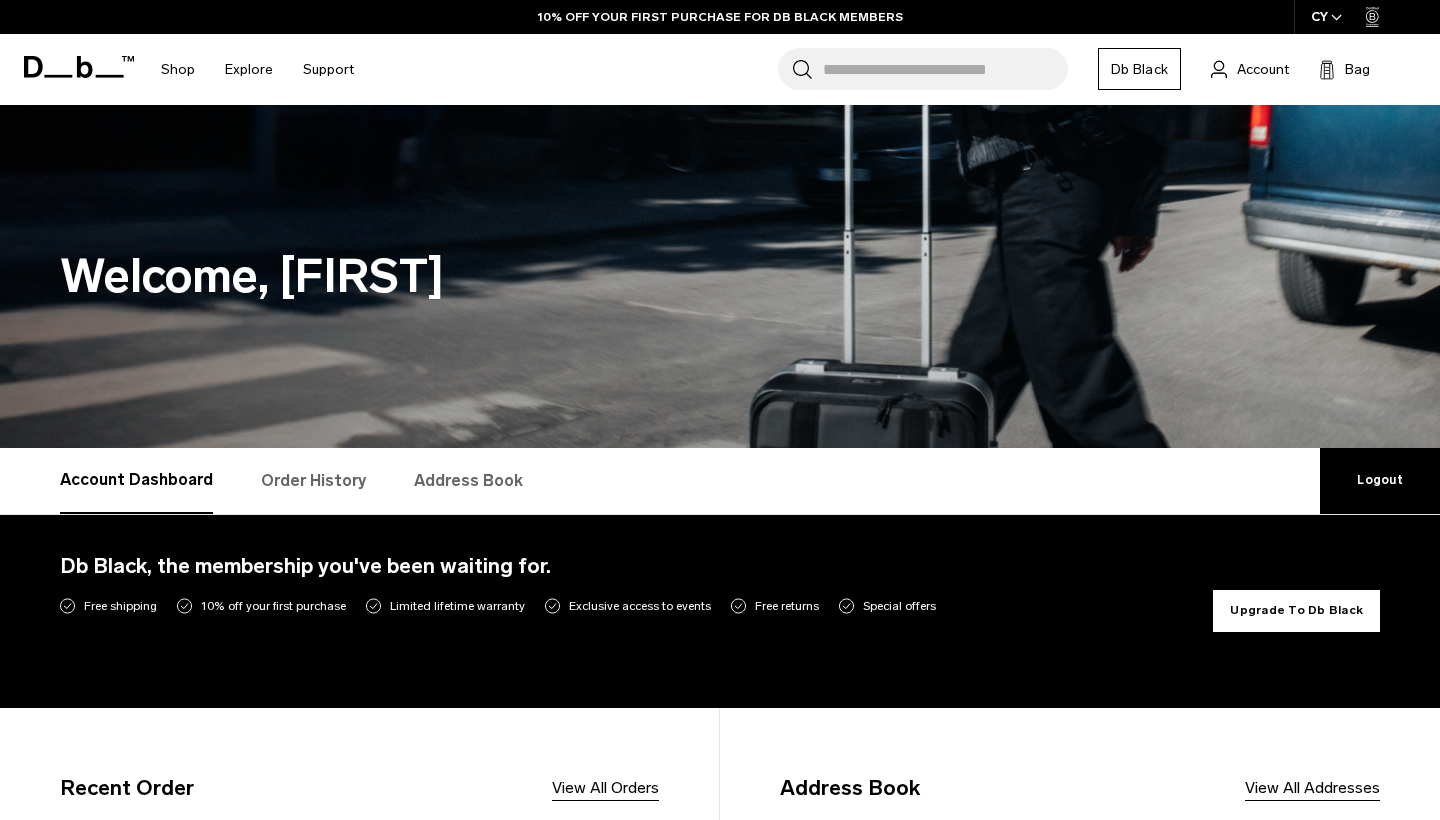 click on "Account" at bounding box center [1263, 69] 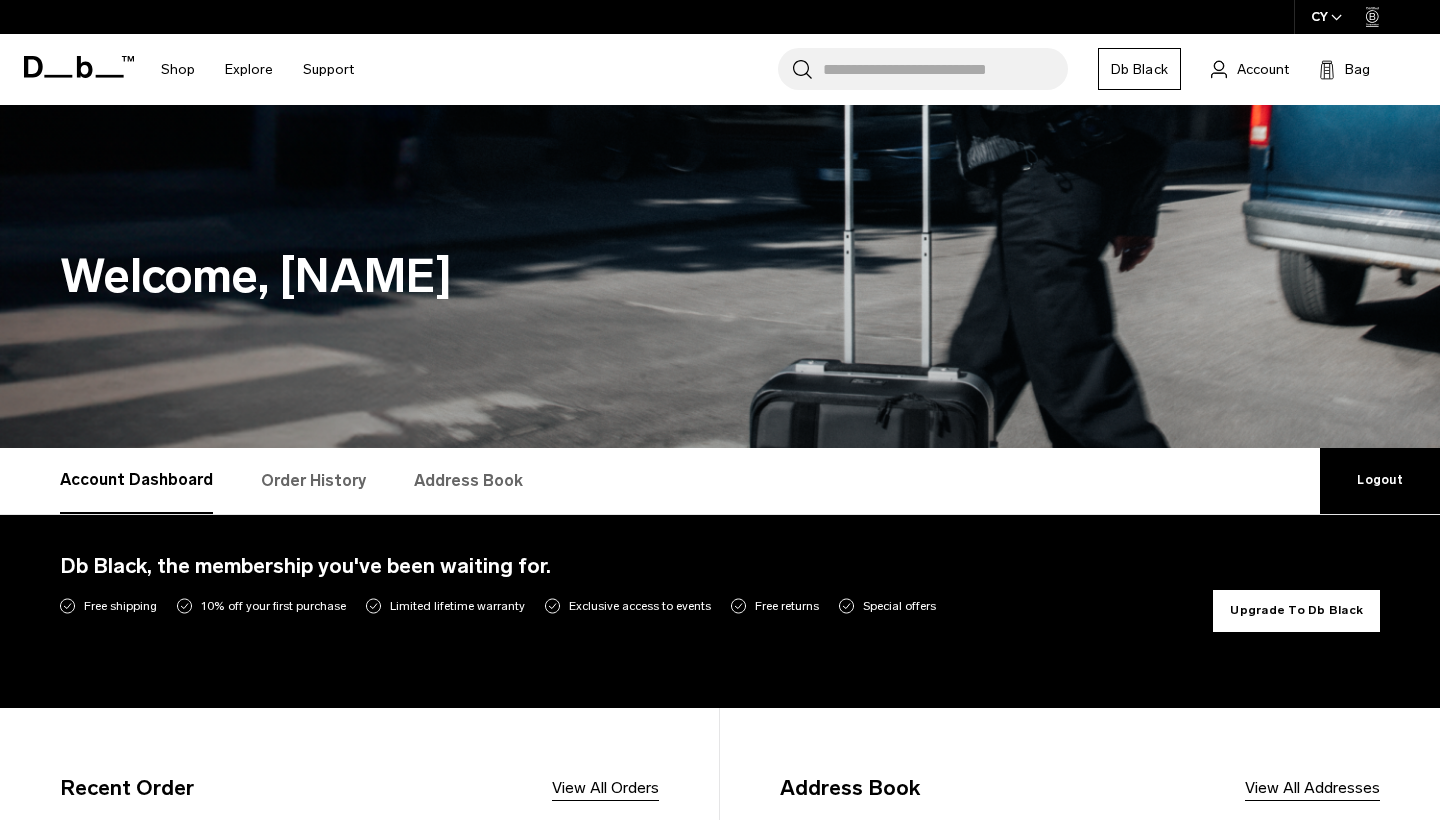 scroll, scrollTop: 0, scrollLeft: 0, axis: both 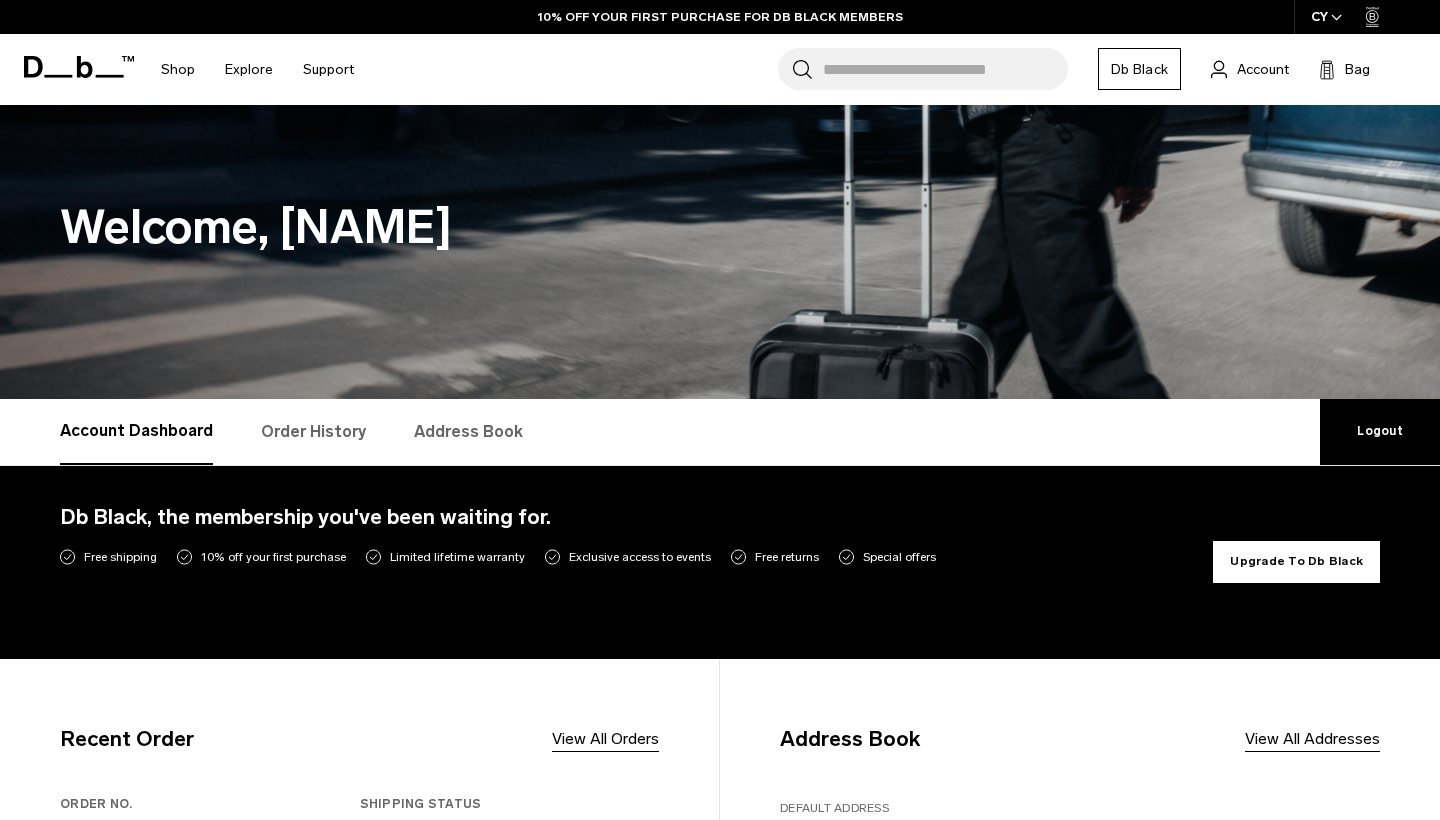 click on "Order History" at bounding box center [313, 432] 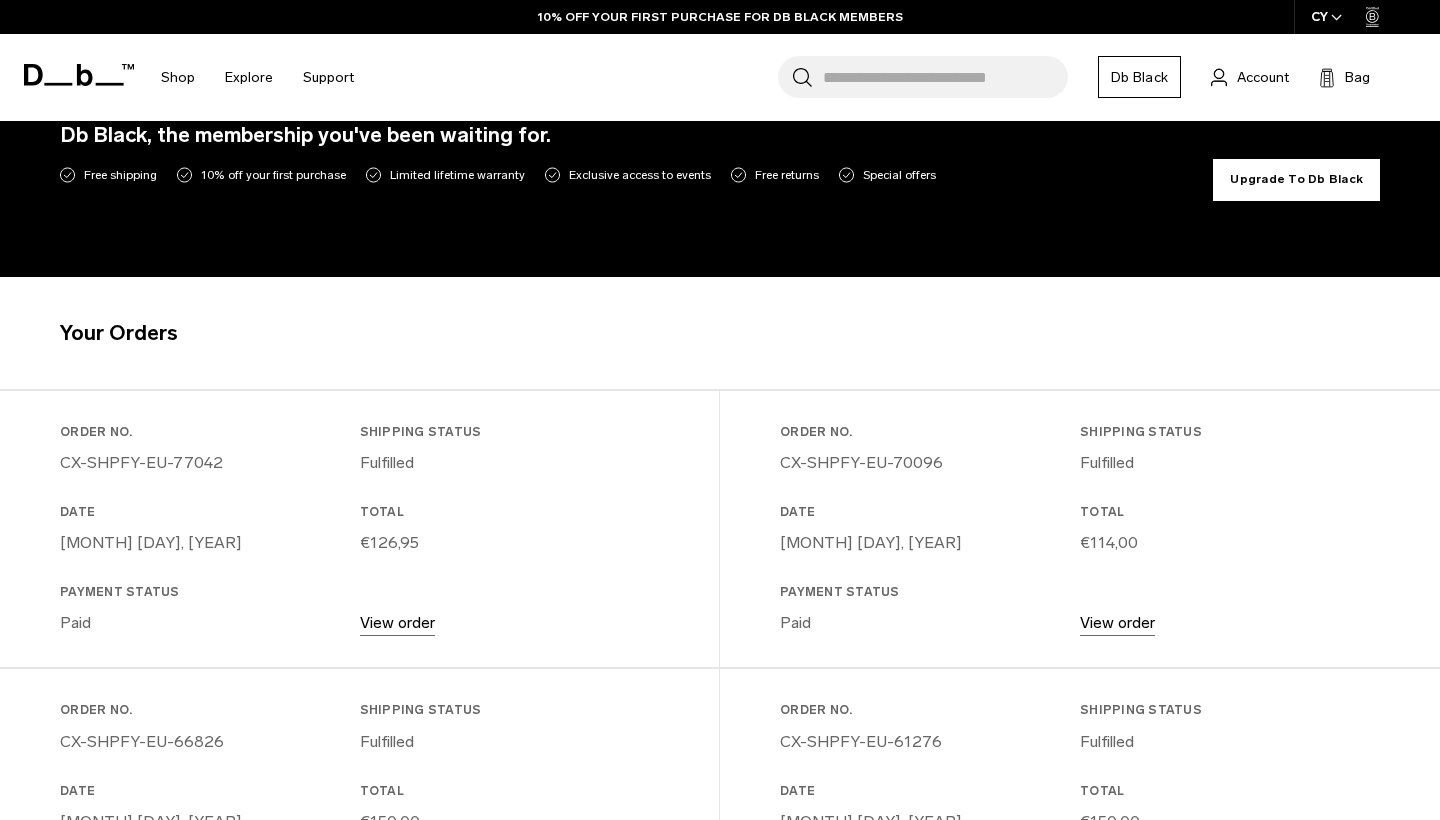 scroll, scrollTop: 448, scrollLeft: 0, axis: vertical 